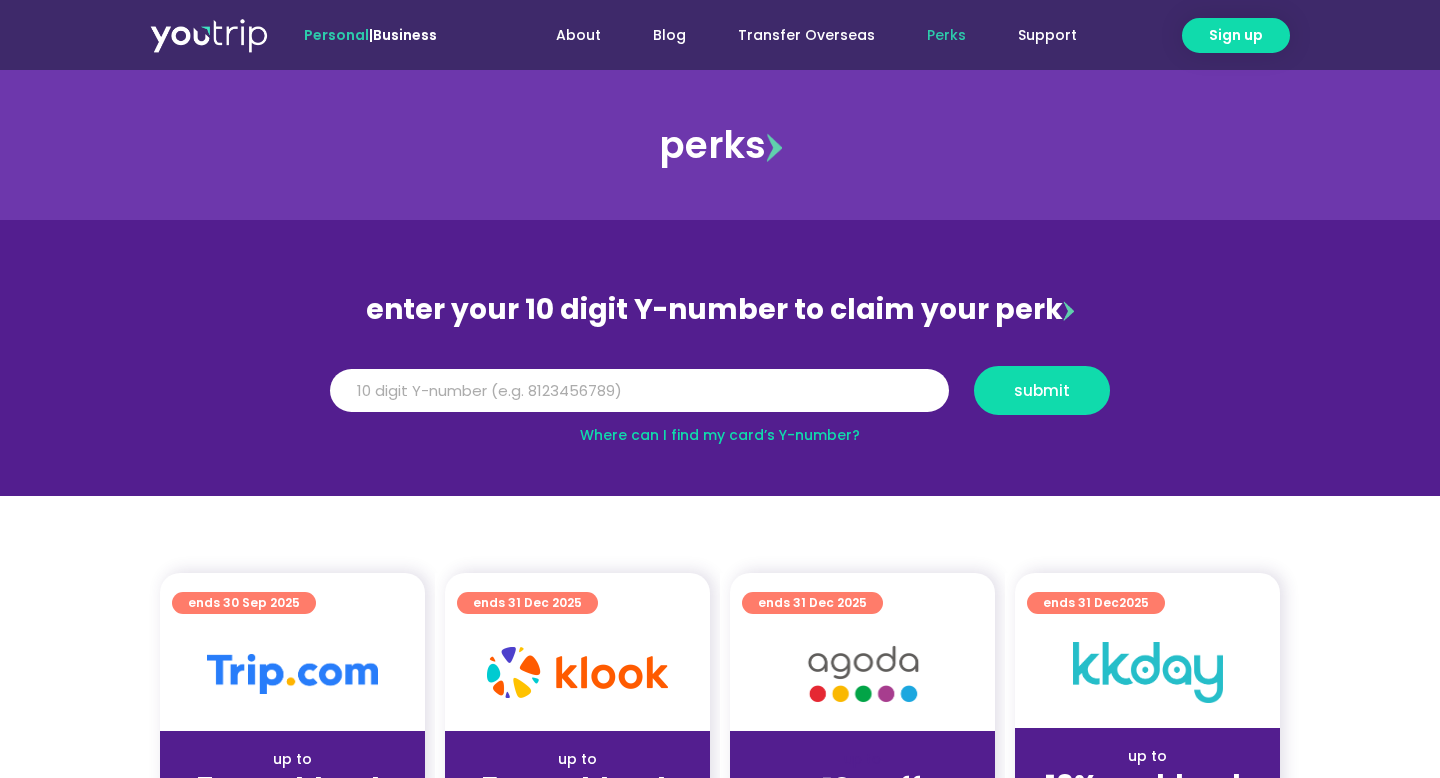 scroll, scrollTop: 0, scrollLeft: 0, axis: both 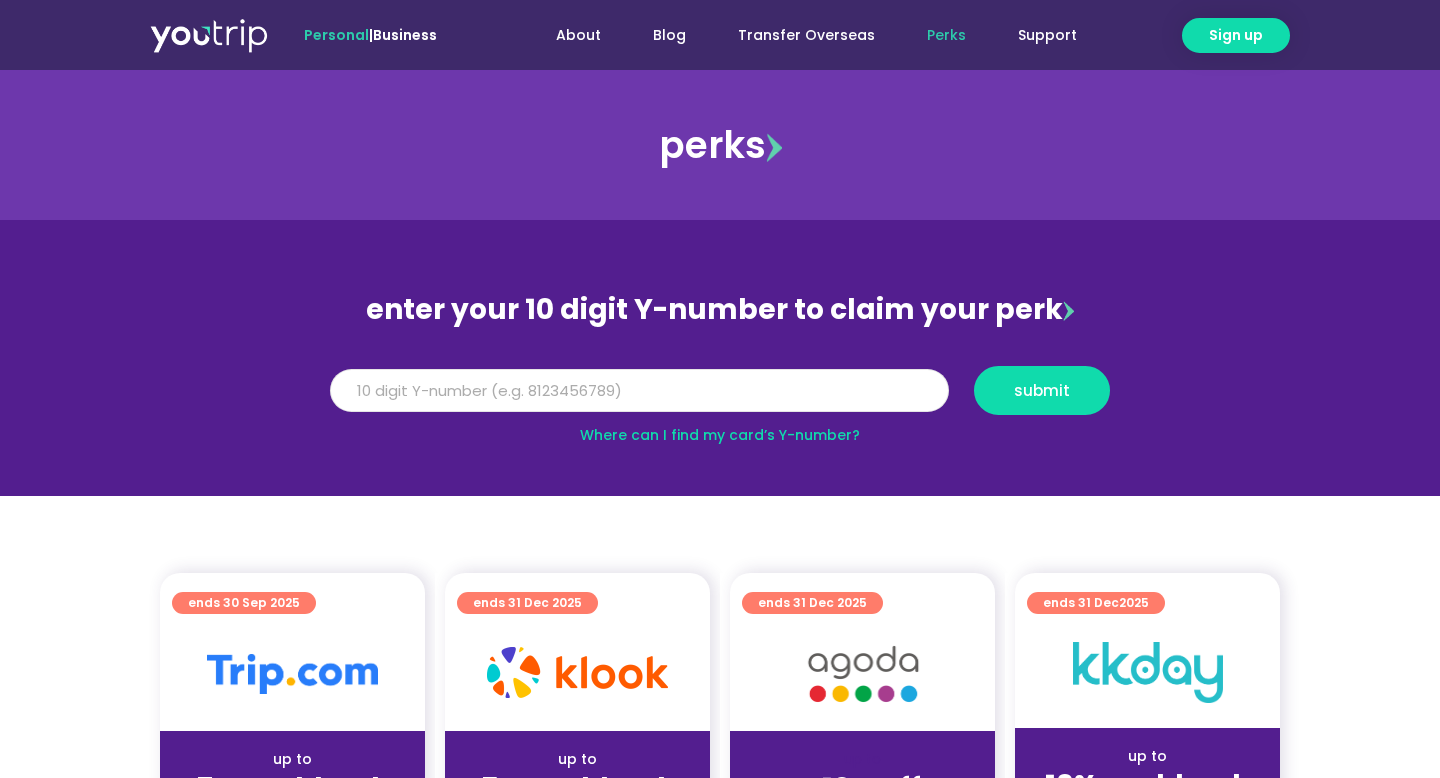 click on "Y Number" at bounding box center (639, 391) 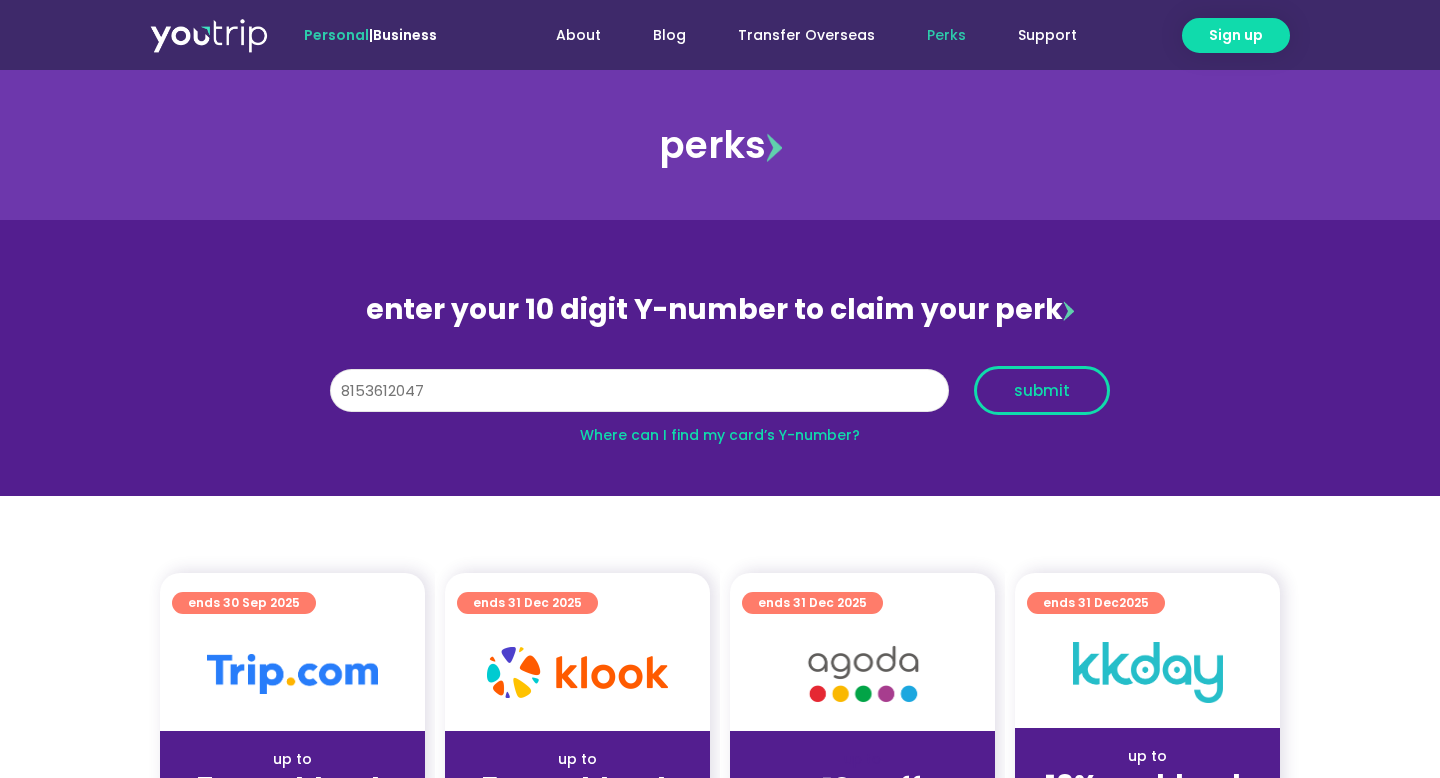 type on "8153612047" 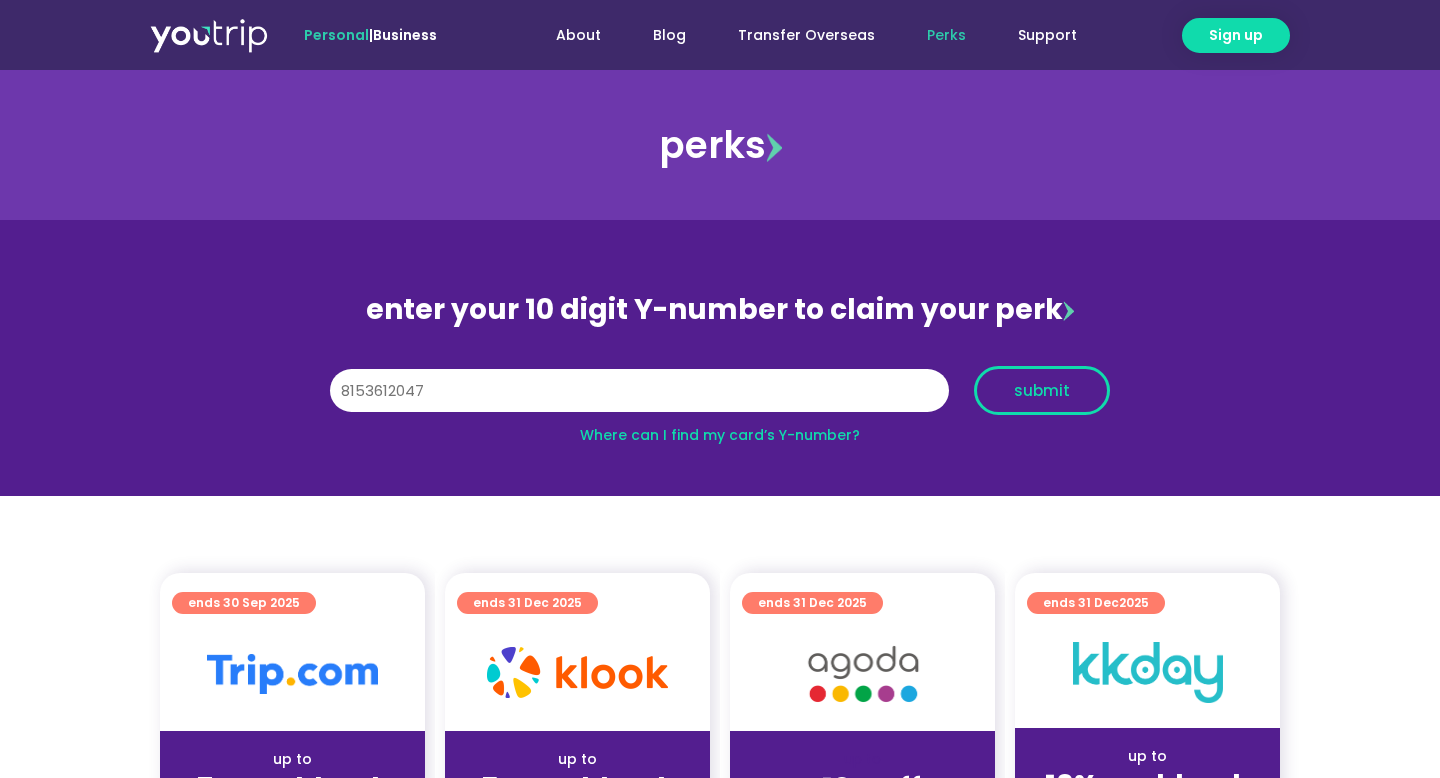 click on "submit" at bounding box center [1042, 390] 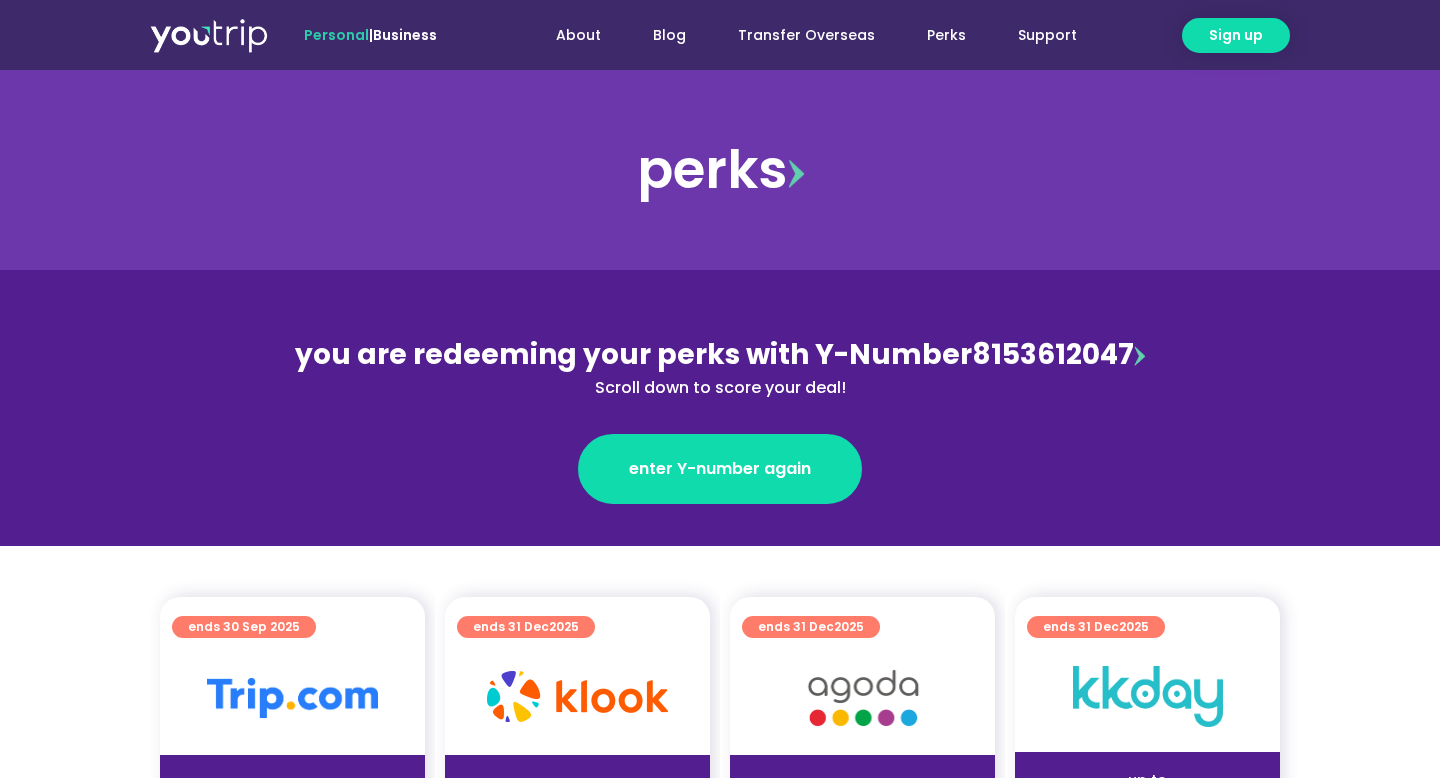 scroll, scrollTop: 0, scrollLeft: 0, axis: both 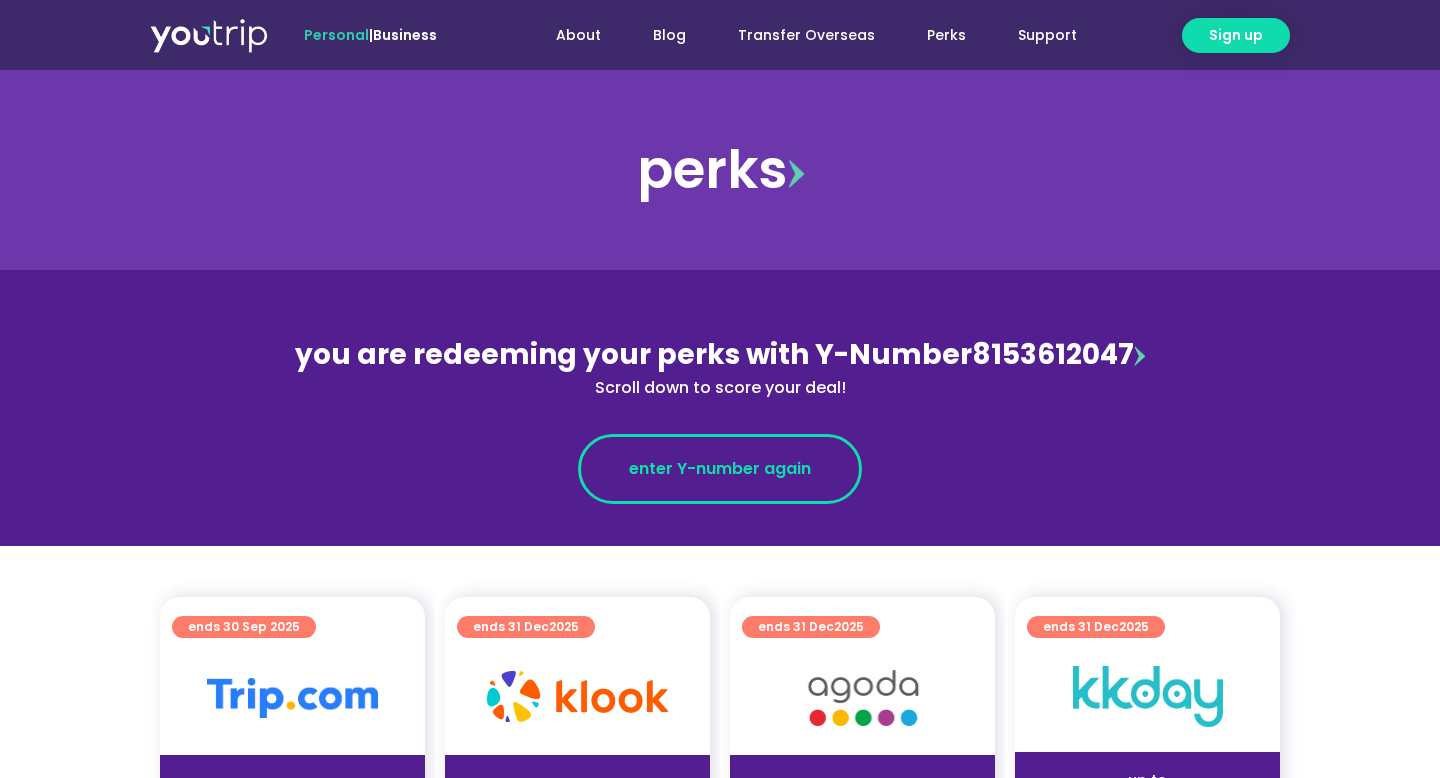 click on "enter Y-number again" at bounding box center [720, 469] 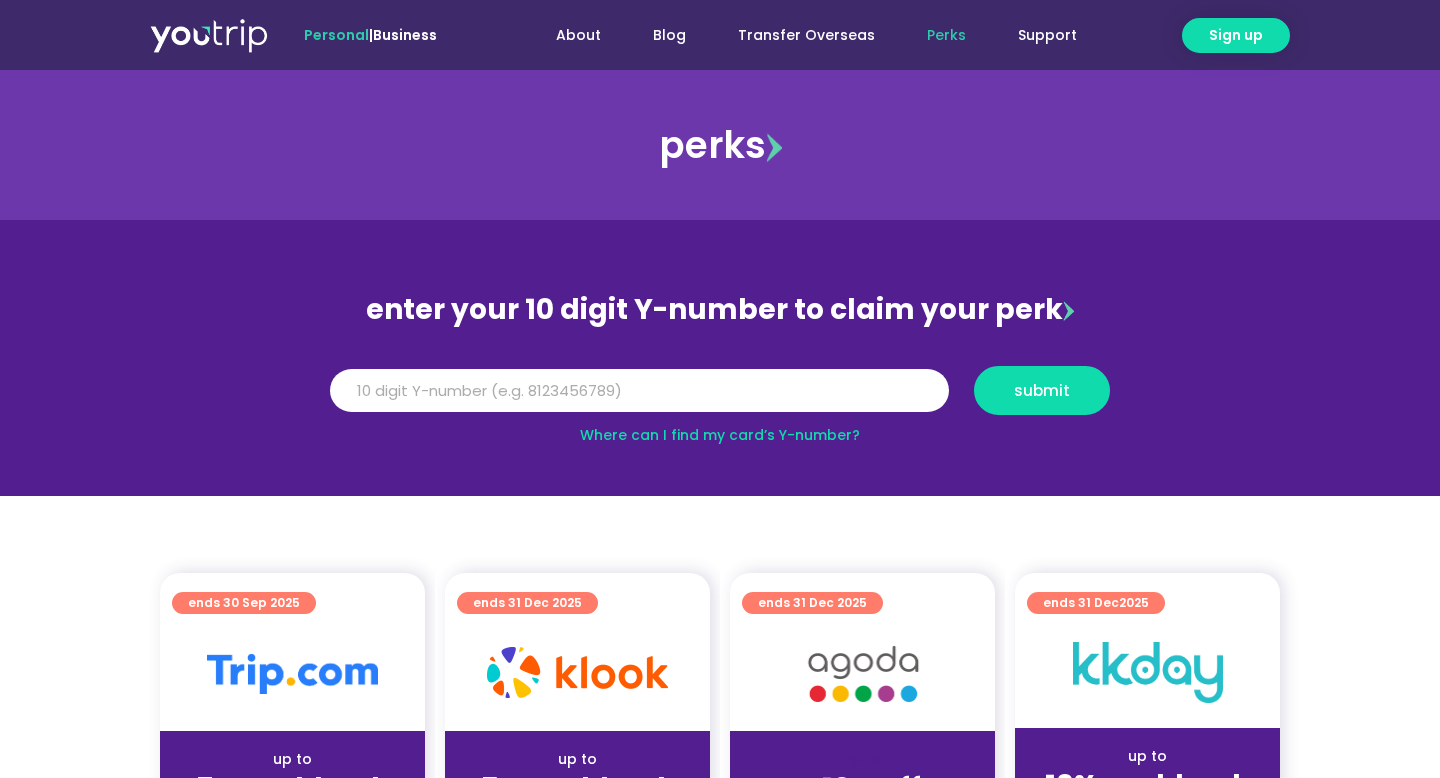 scroll, scrollTop: 0, scrollLeft: 0, axis: both 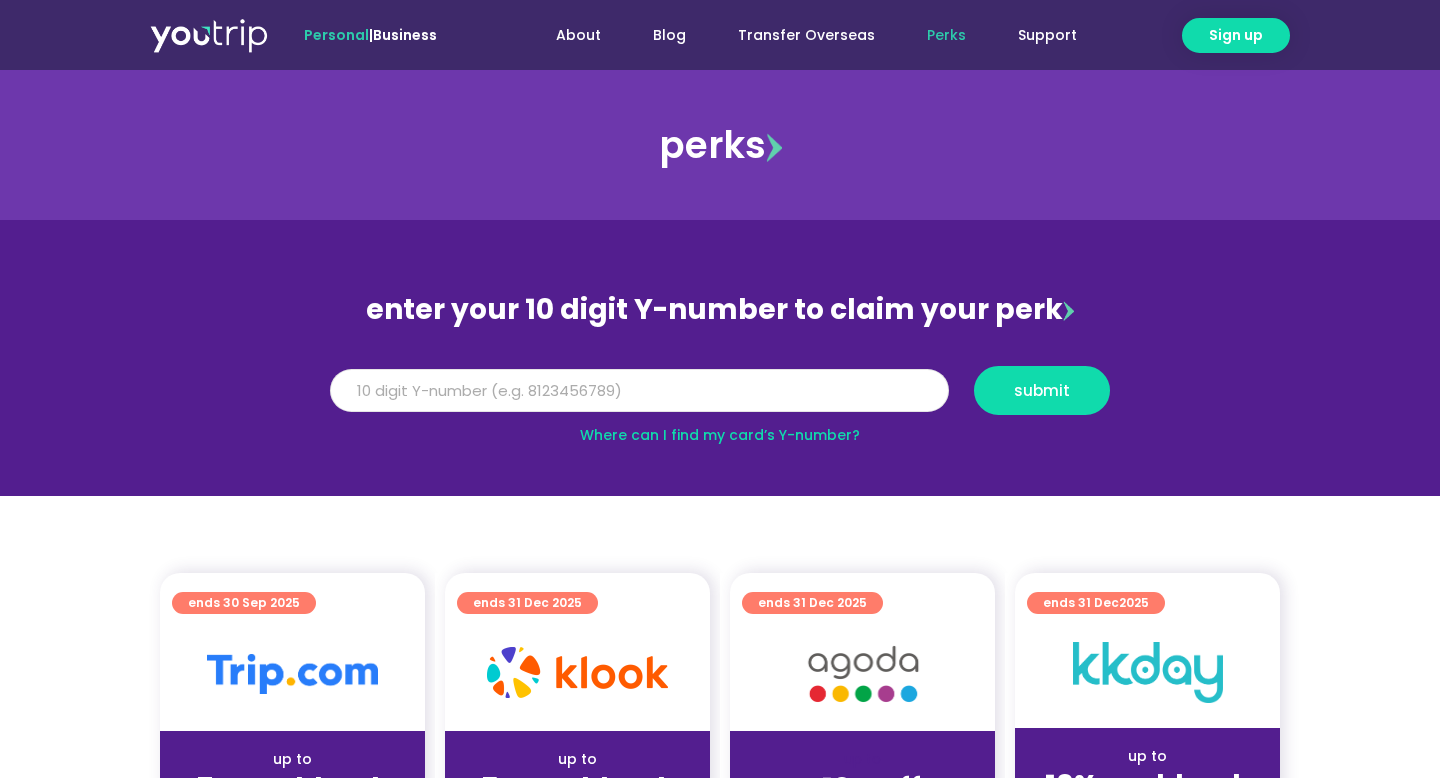click on "Y Number" at bounding box center (639, 391) 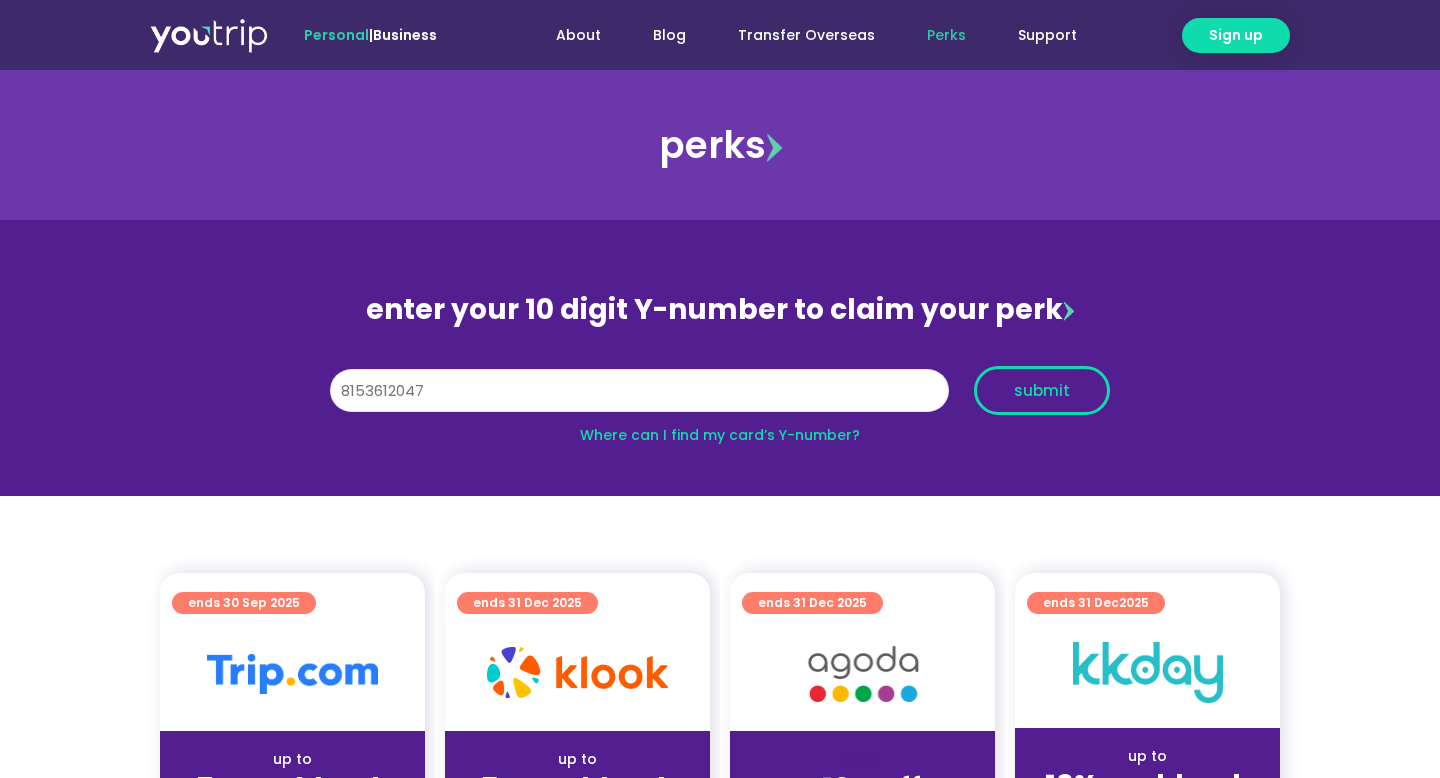 type on "8153612047" 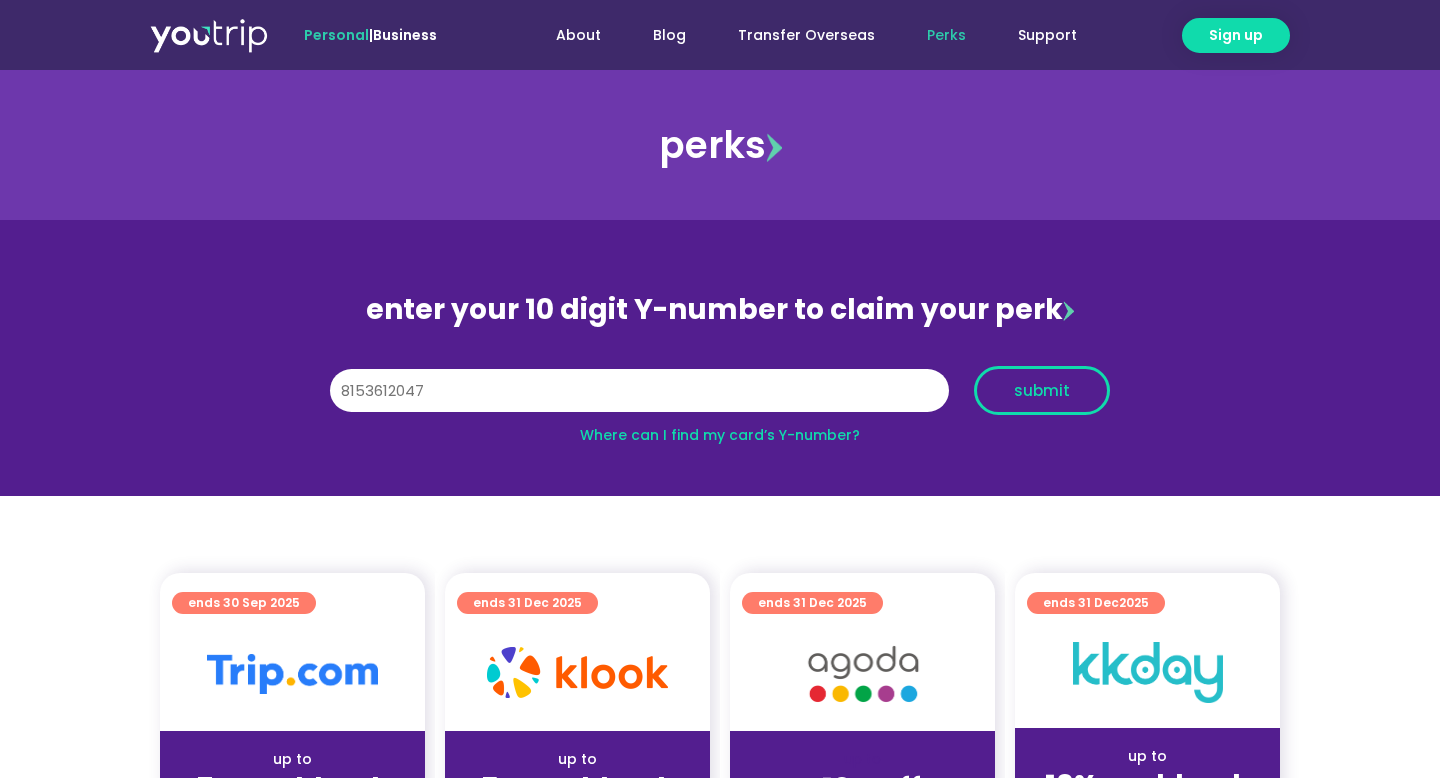 click on "submit" at bounding box center (1042, 390) 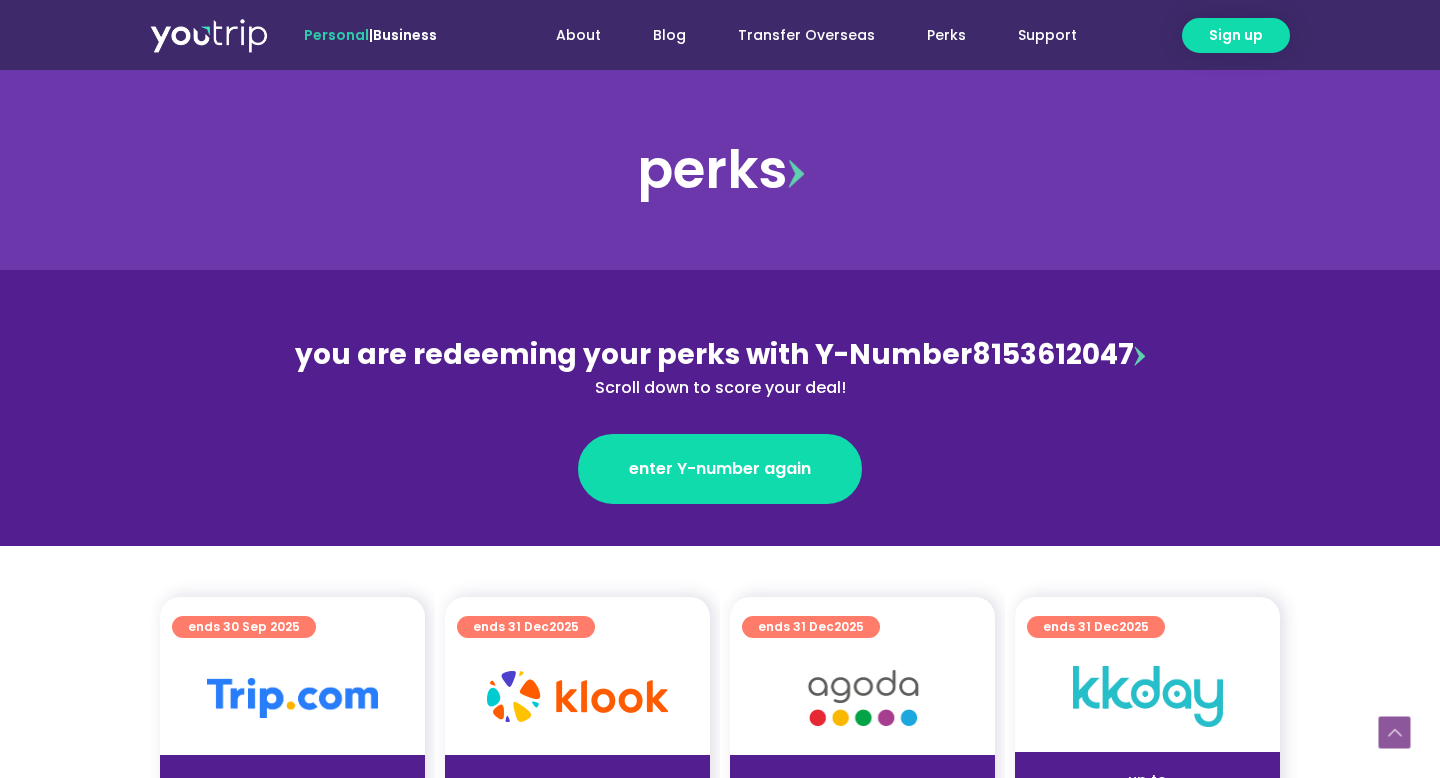 scroll, scrollTop: 342, scrollLeft: 0, axis: vertical 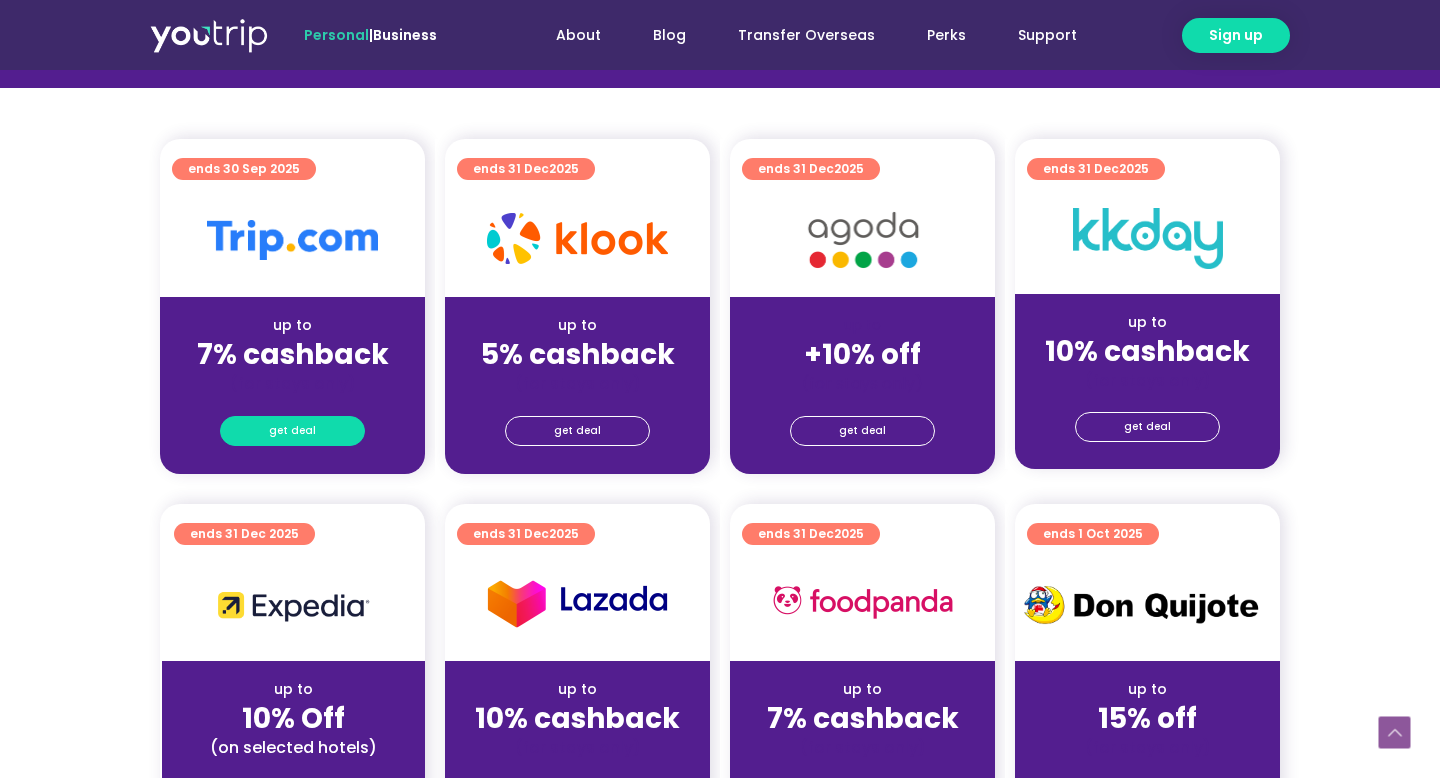 click on "get deal" at bounding box center (292, 431) 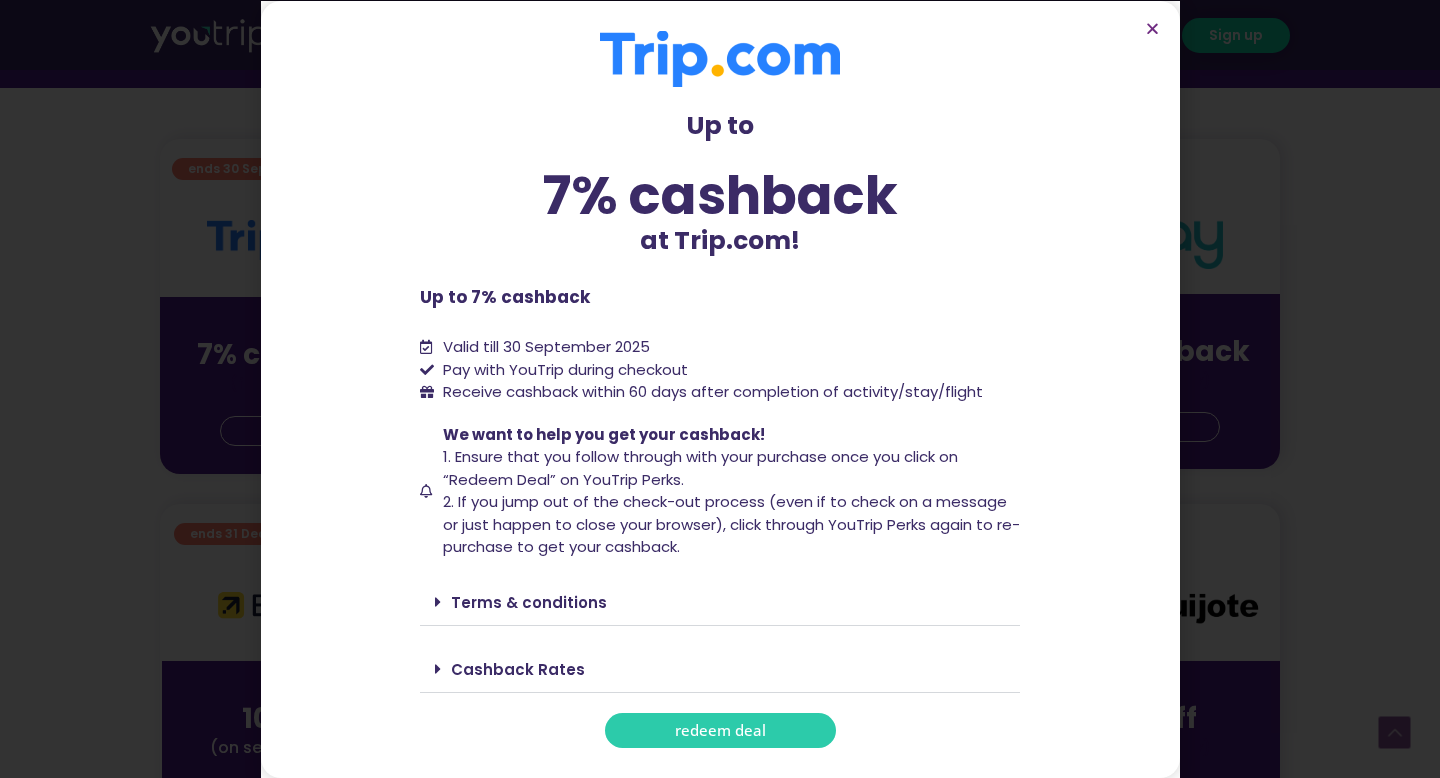 click on "redeem deal" at bounding box center (720, 730) 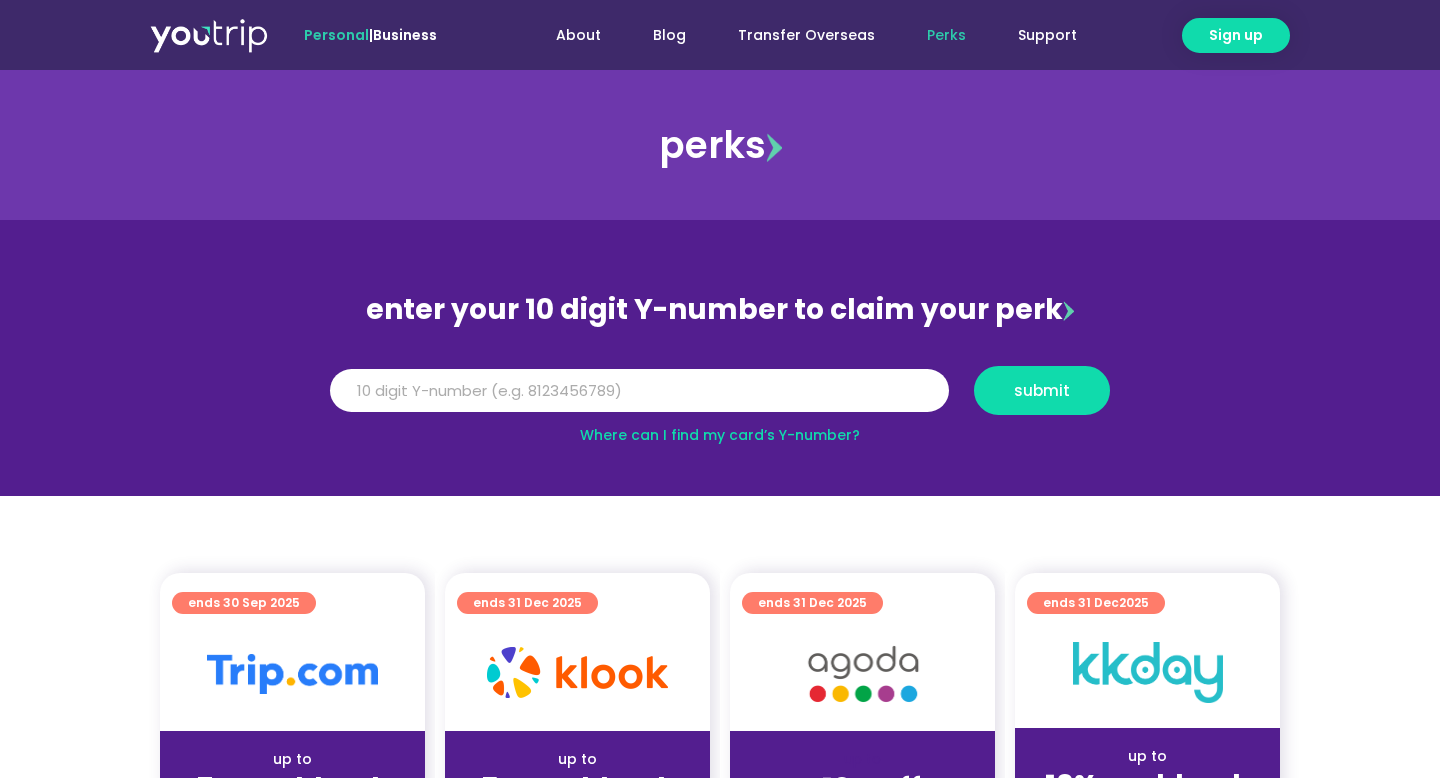 scroll, scrollTop: 0, scrollLeft: 0, axis: both 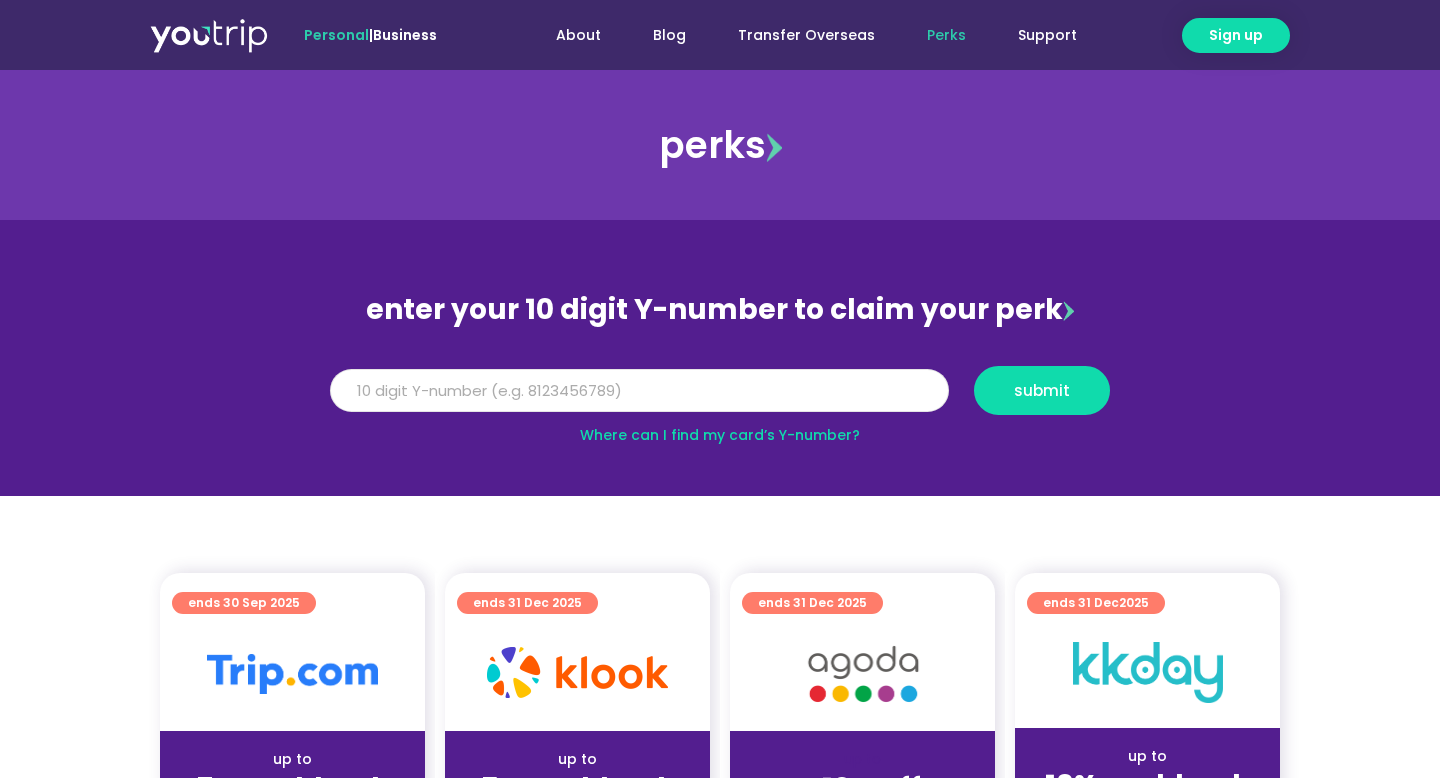 click on "Y Number" at bounding box center [639, 391] 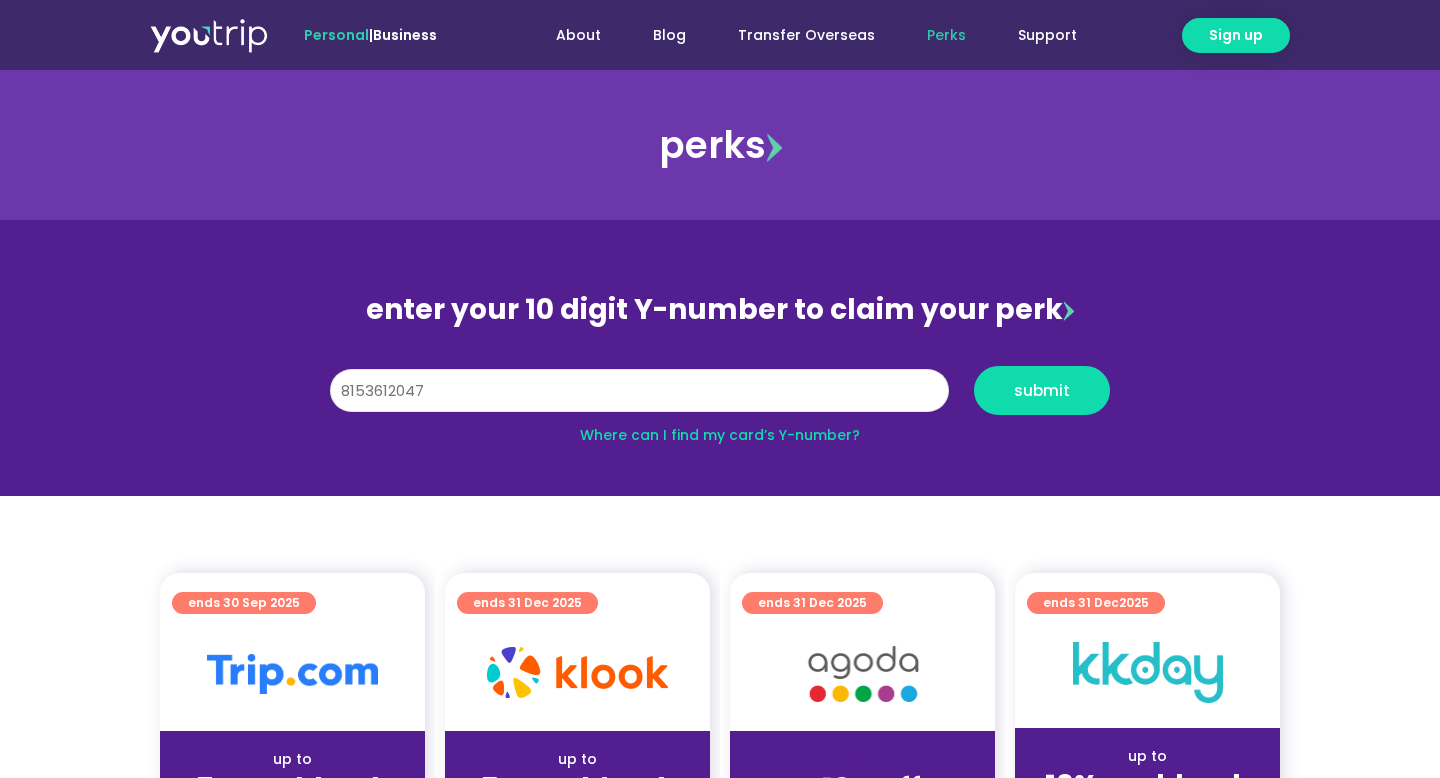 type on "8153612047" 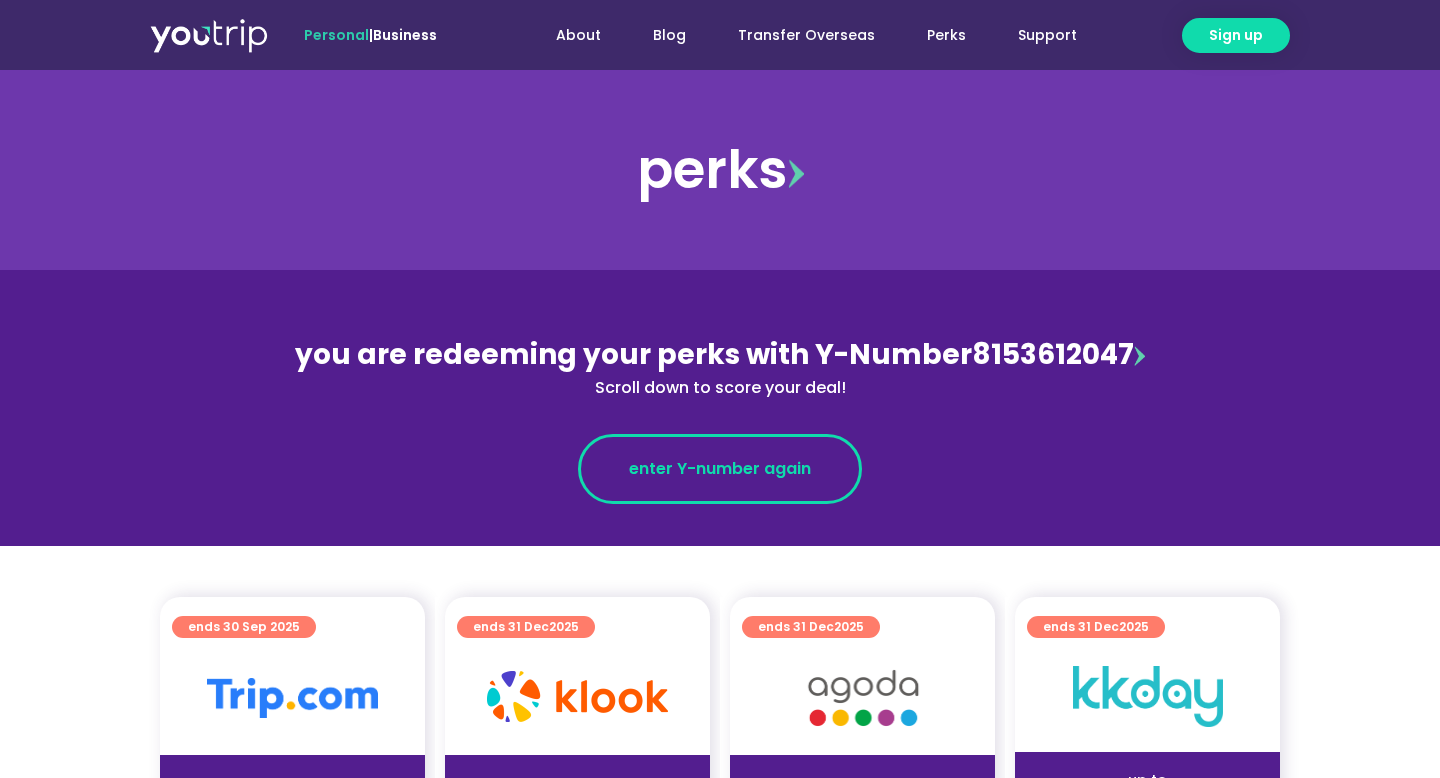 scroll, scrollTop: 0, scrollLeft: 0, axis: both 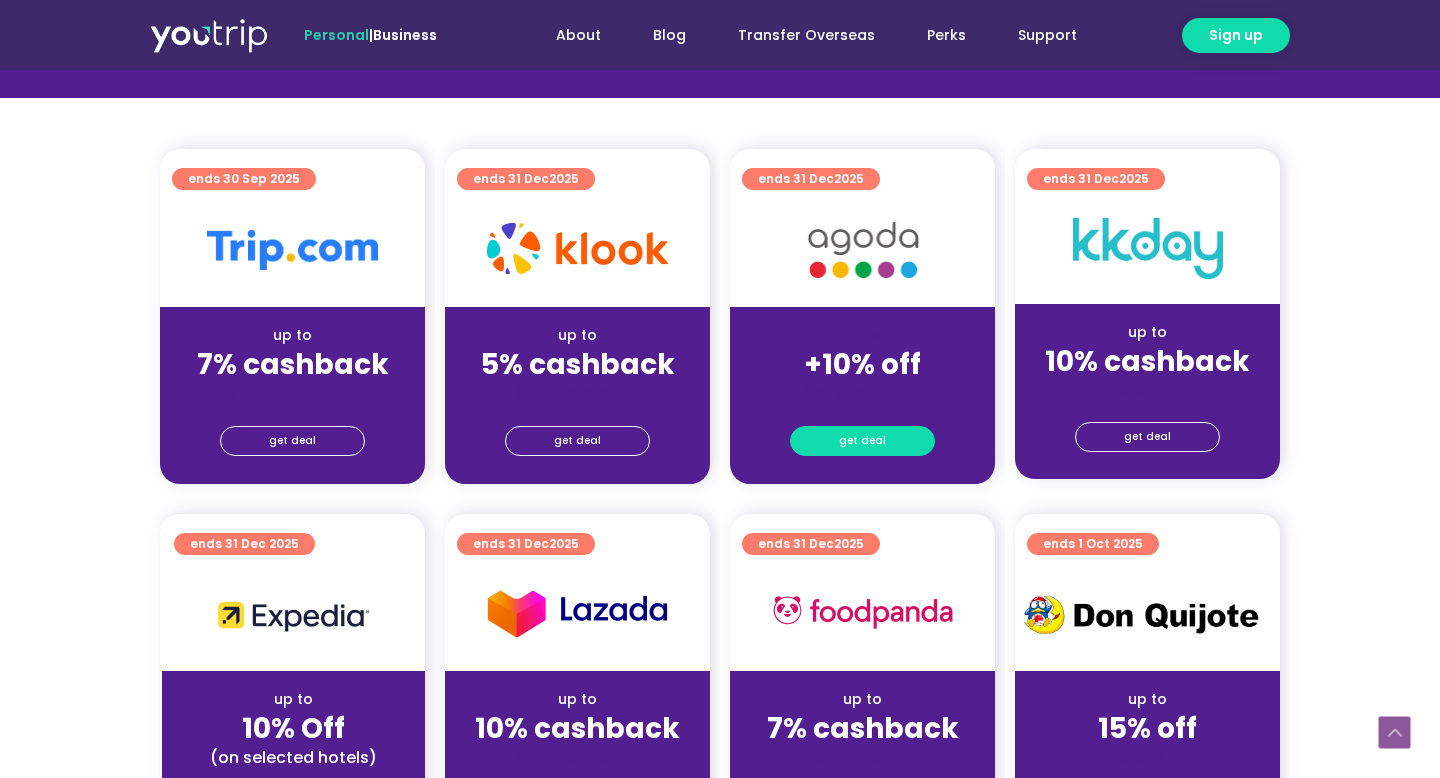click on "get deal" at bounding box center [862, 441] 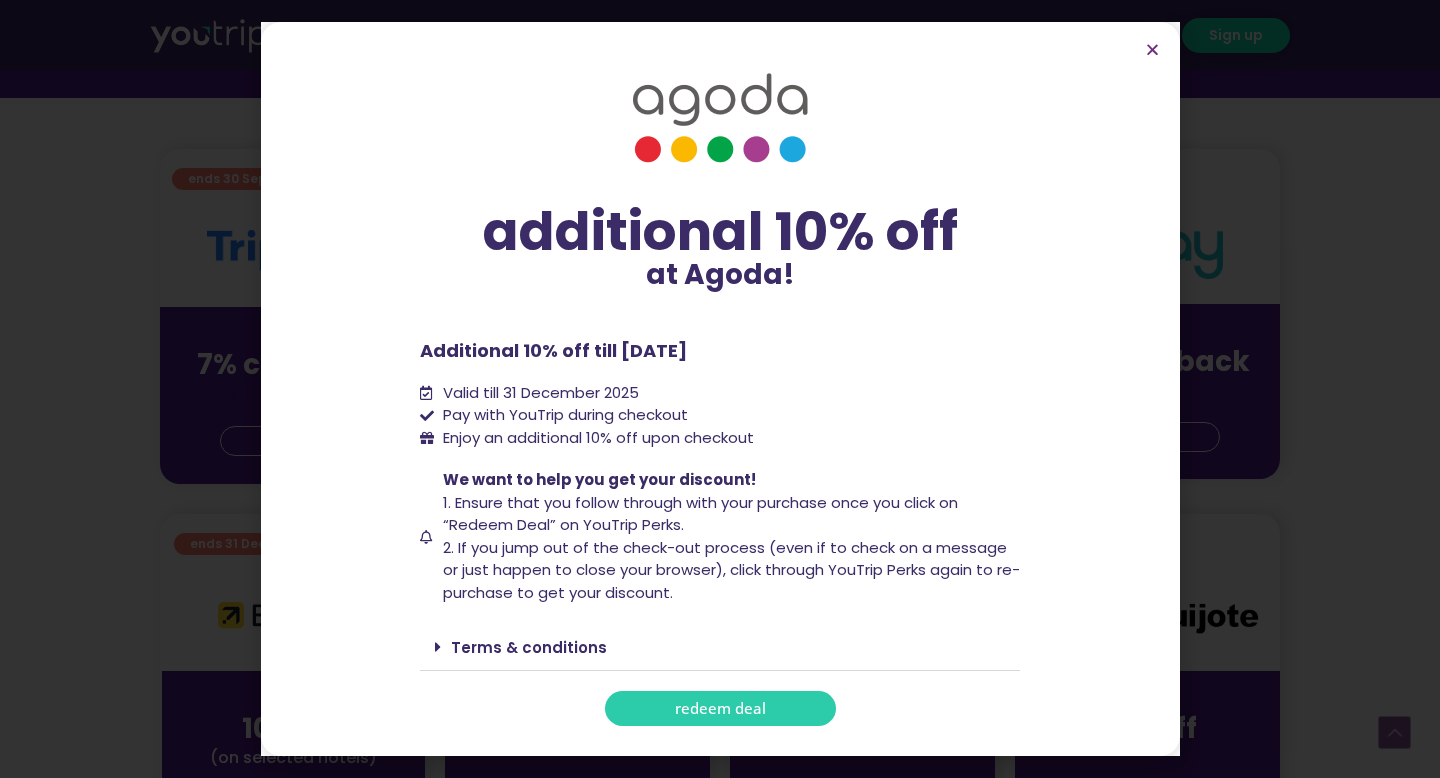 click on "redeem deal" at bounding box center (720, 708) 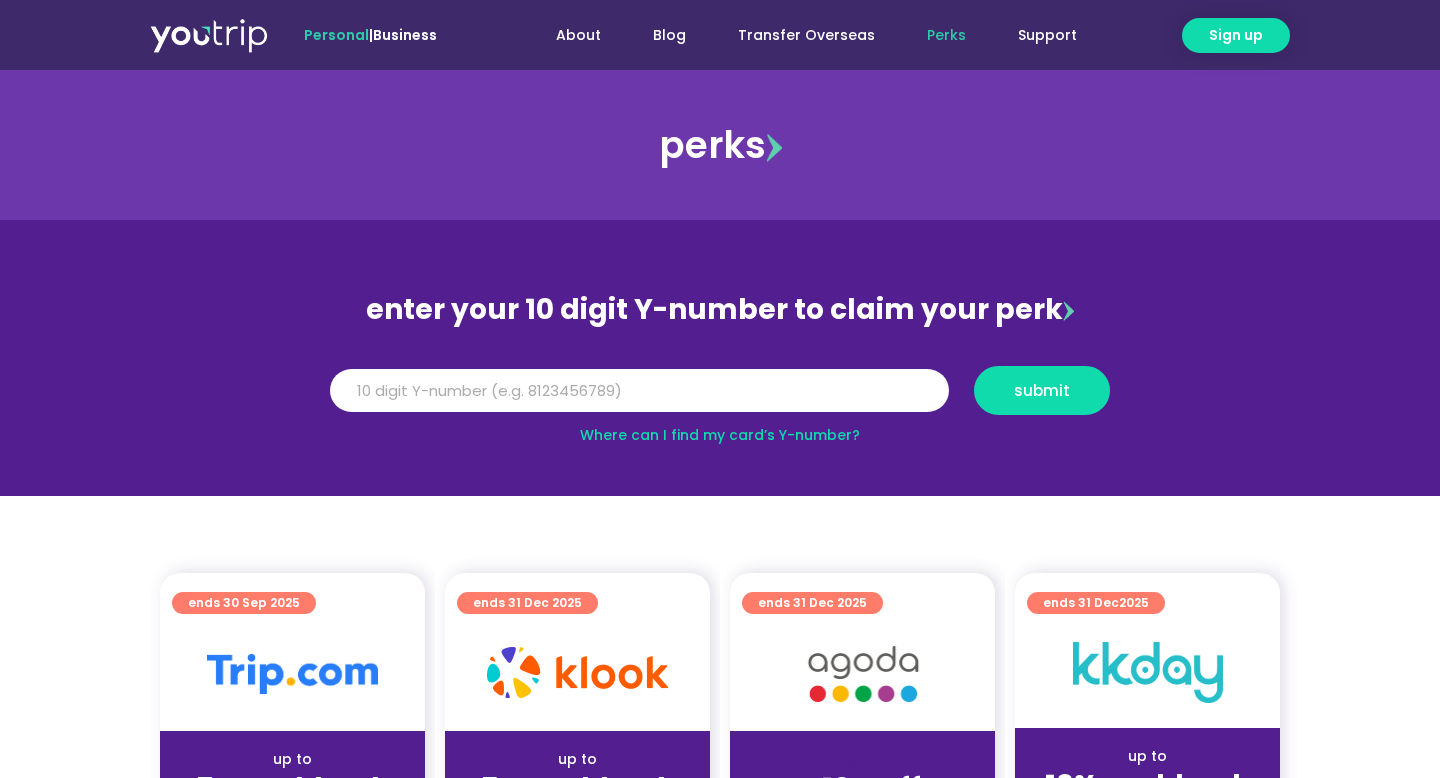 scroll, scrollTop: 0, scrollLeft: 0, axis: both 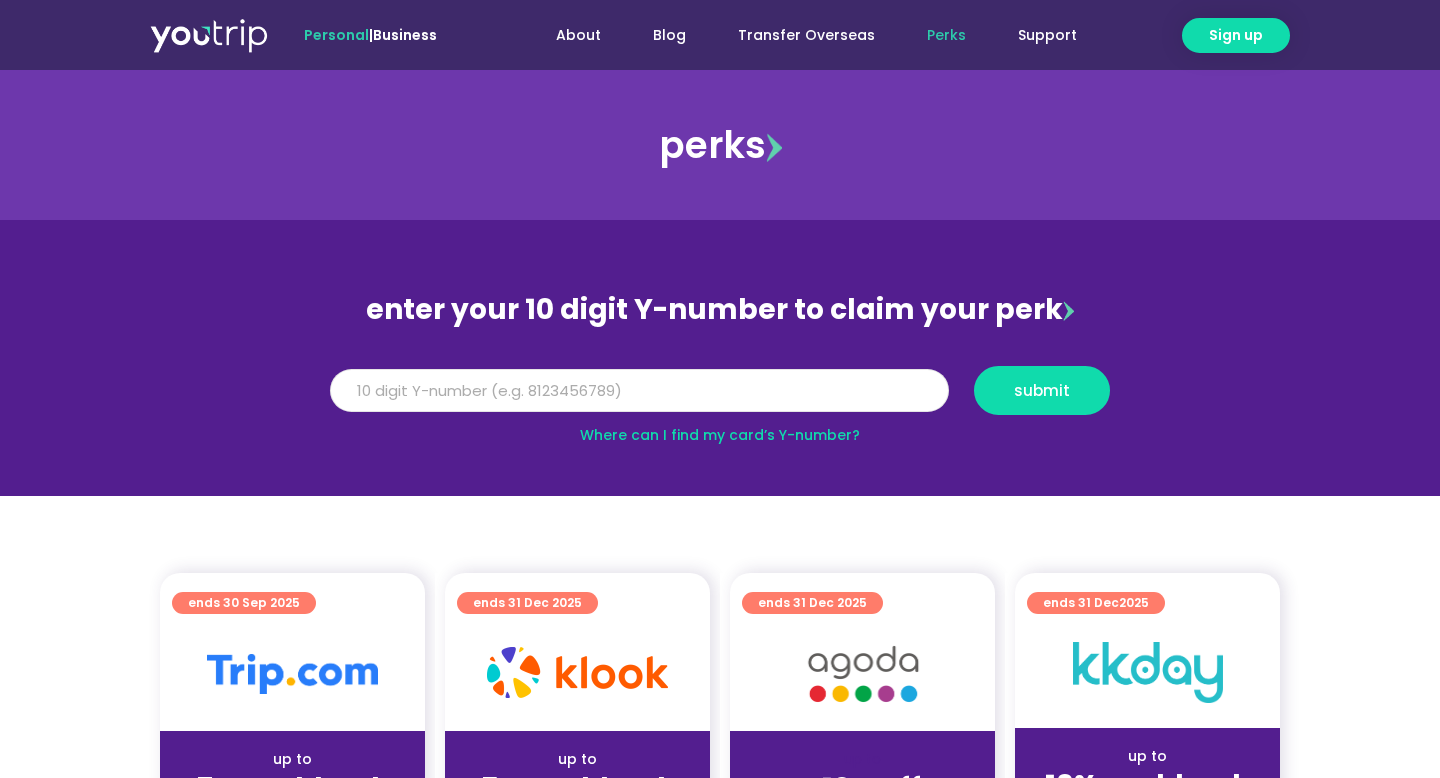 click on "Y Number" at bounding box center (639, 391) 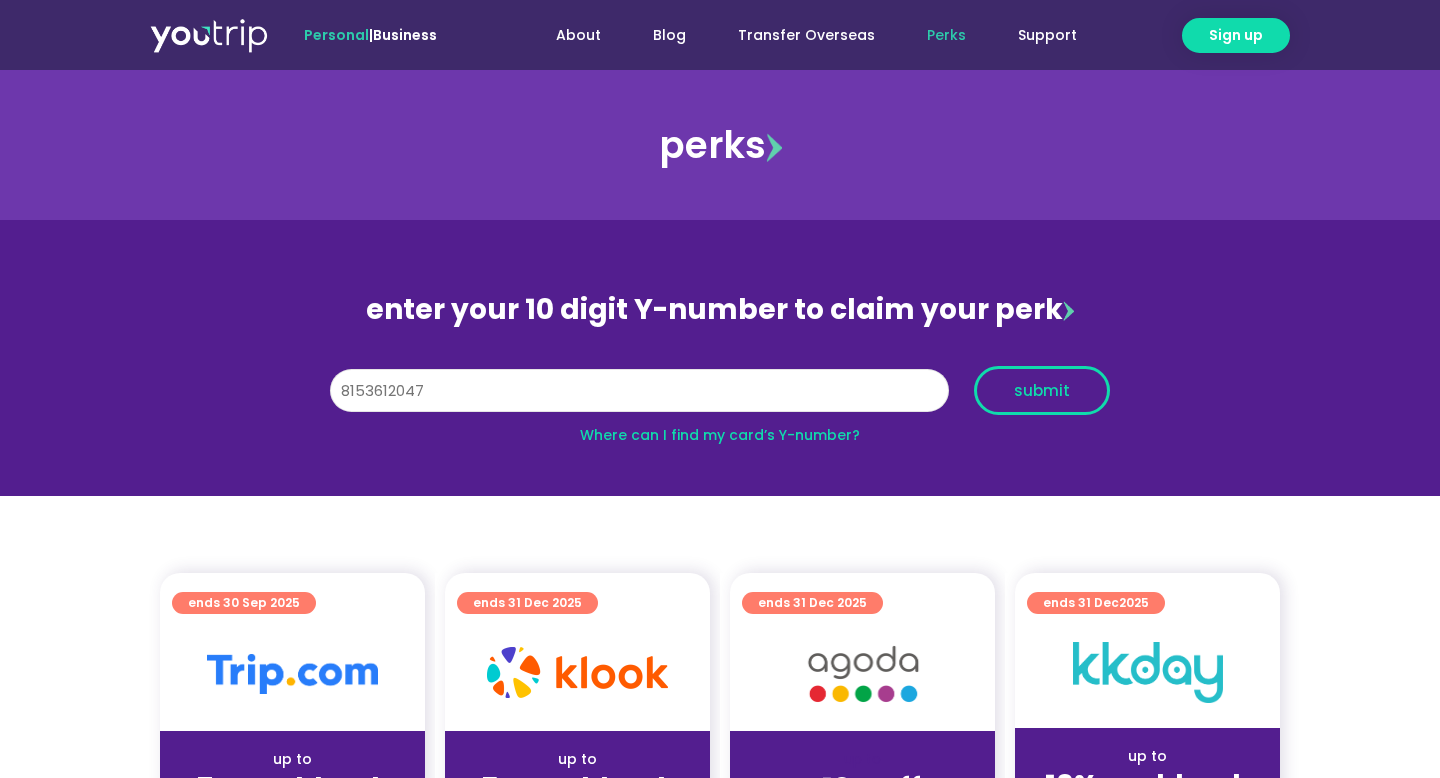 type on "8153612047" 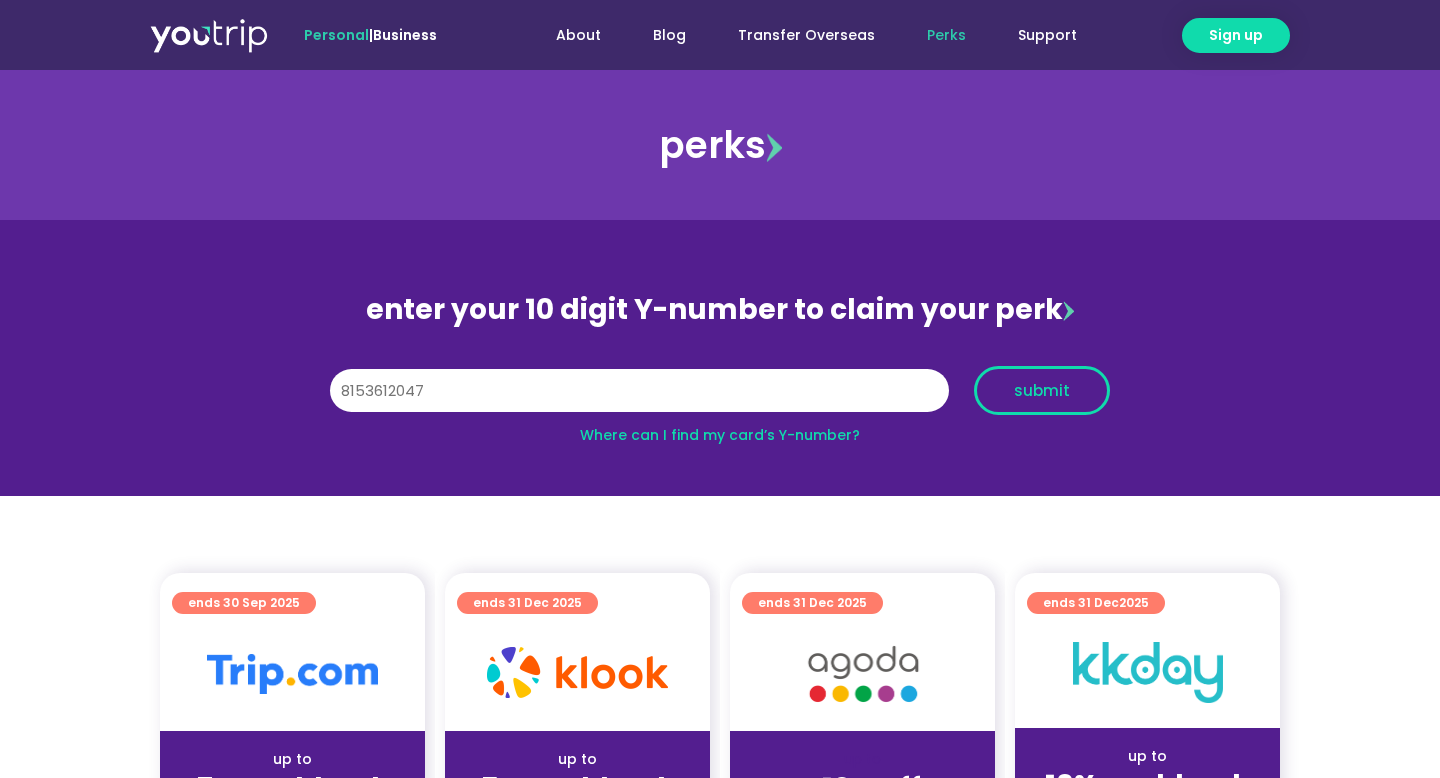 click on "submit" at bounding box center (1042, 390) 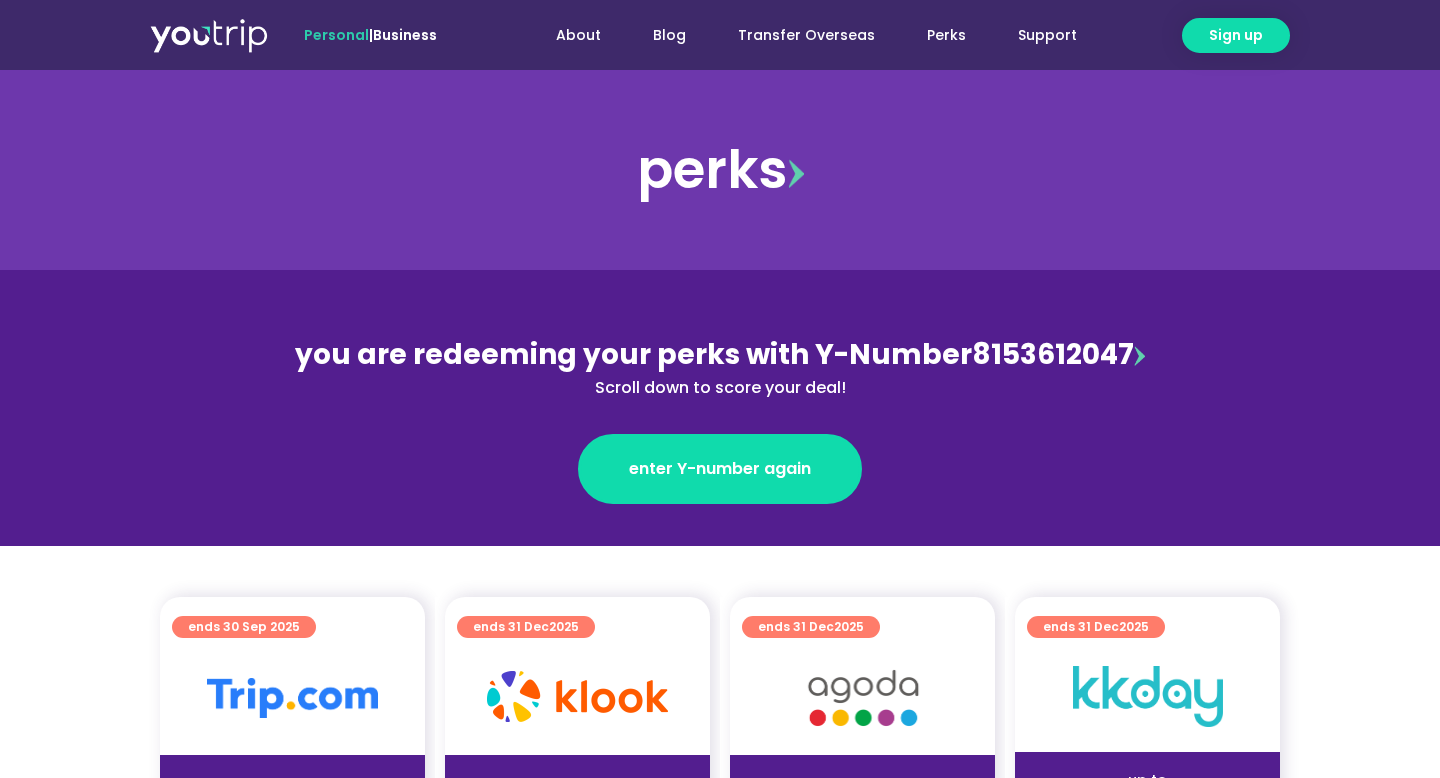 scroll, scrollTop: 180, scrollLeft: 0, axis: vertical 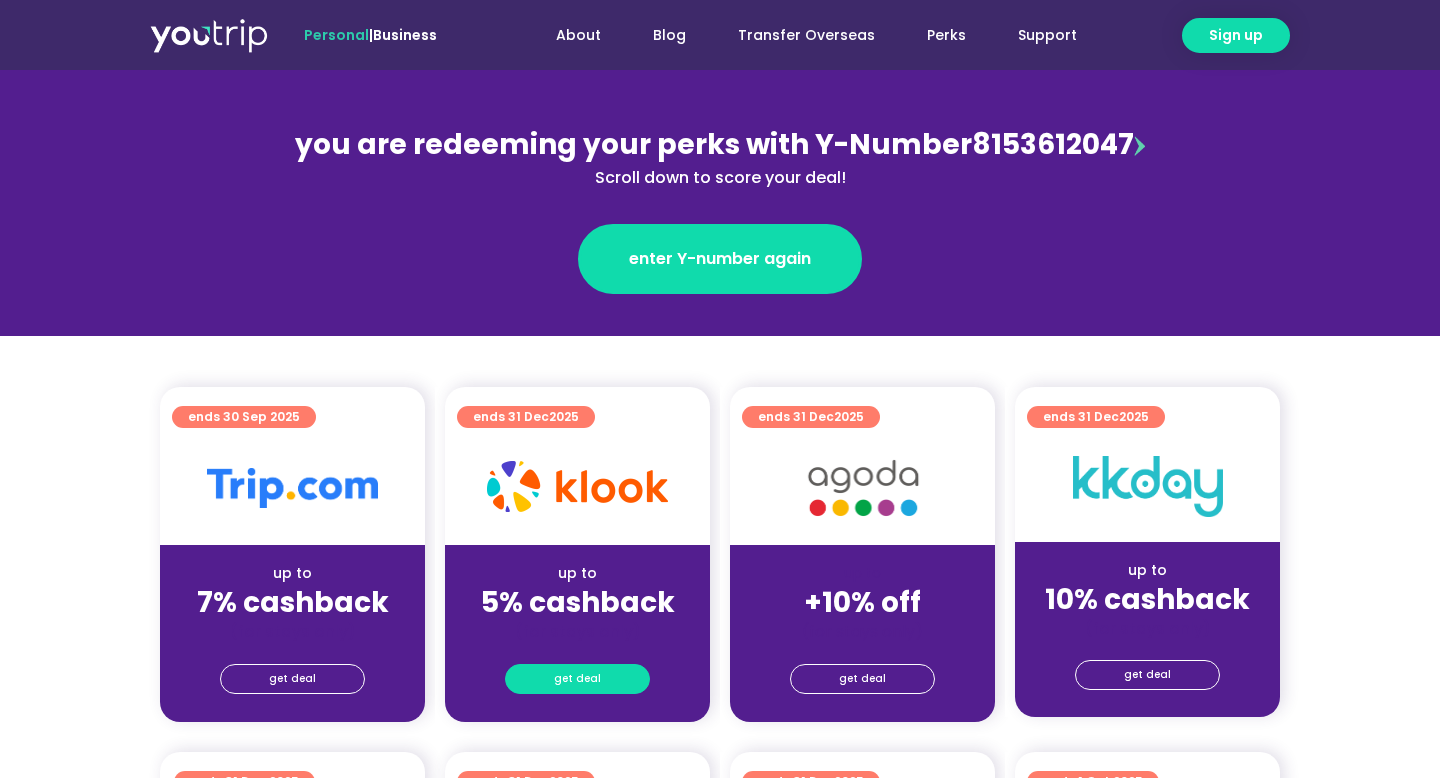 click on "get deal" at bounding box center [577, 679] 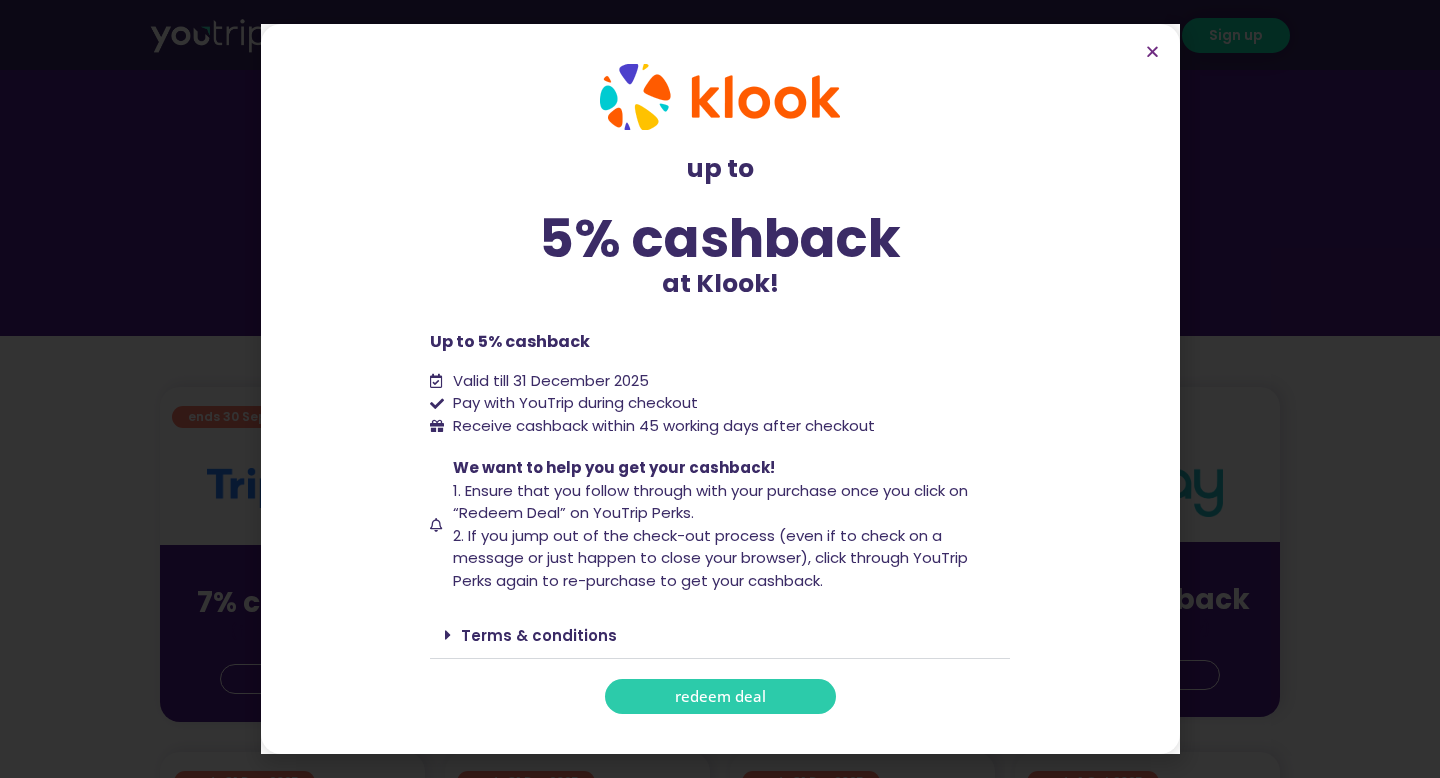 click on "redeem deal" at bounding box center (720, 696) 